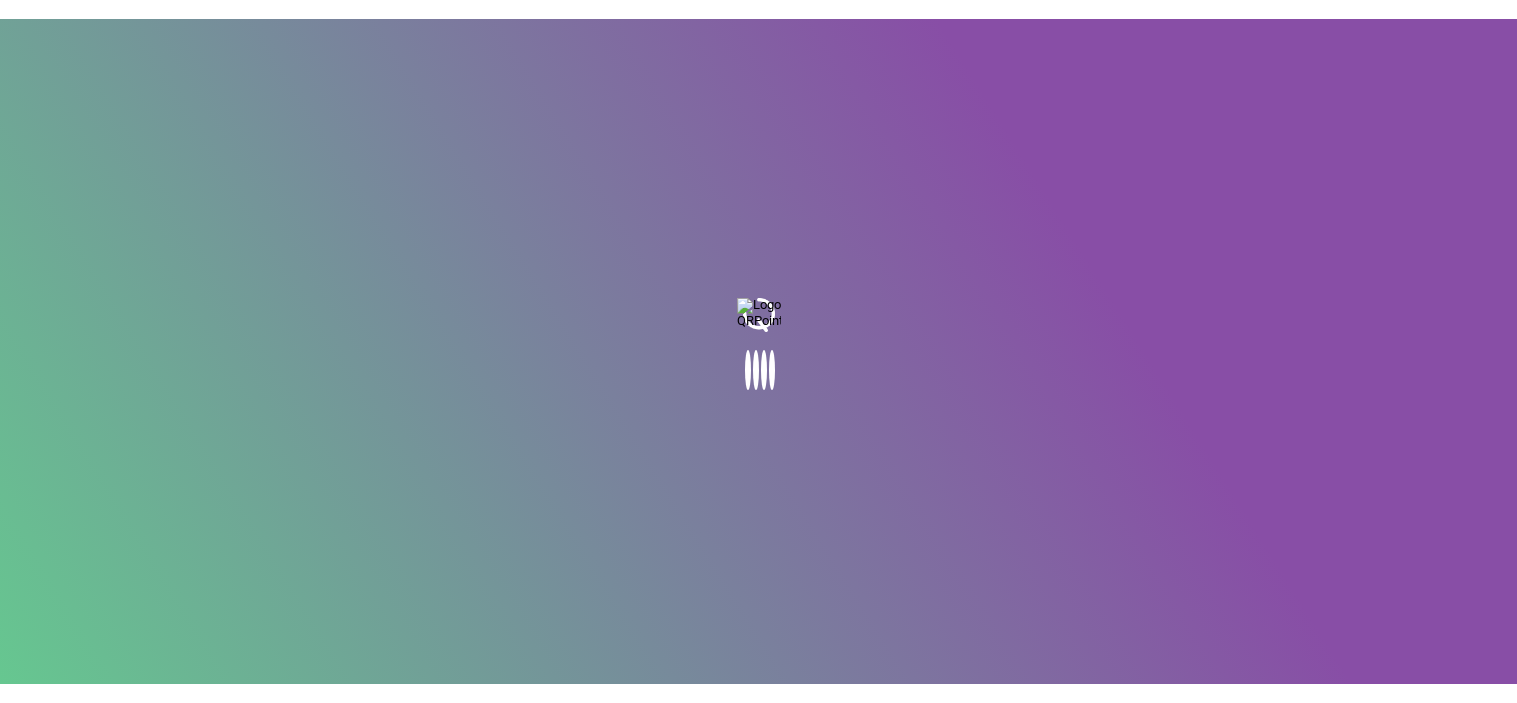 scroll, scrollTop: 0, scrollLeft: 0, axis: both 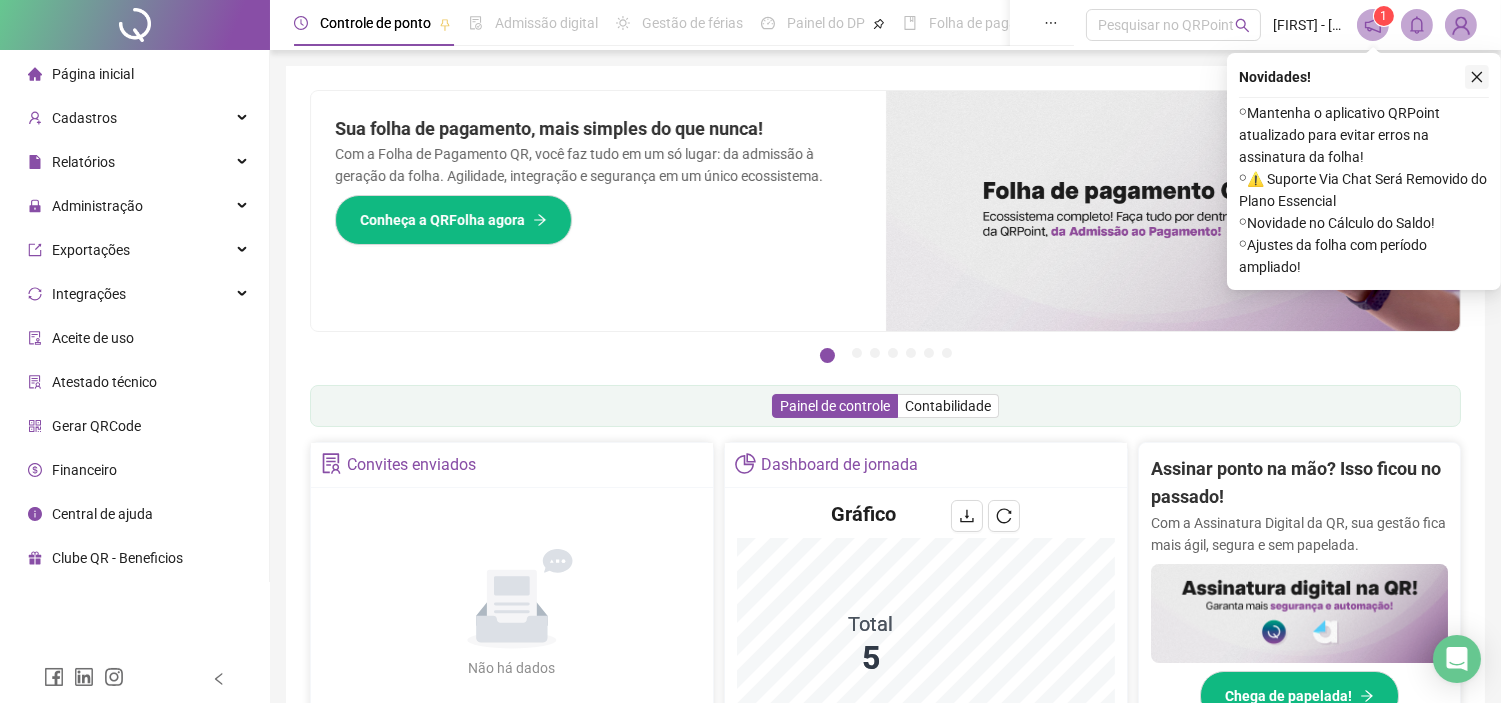click at bounding box center [1477, 77] 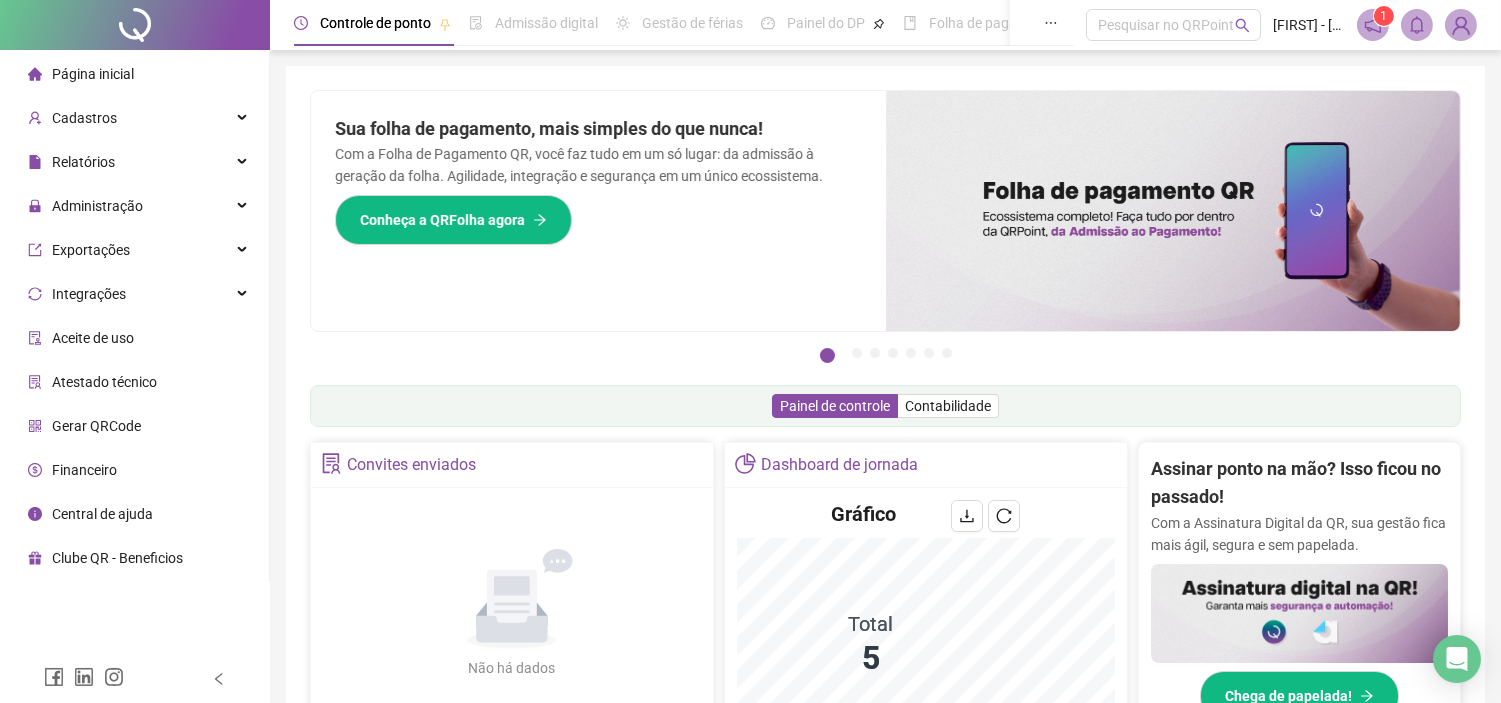 click 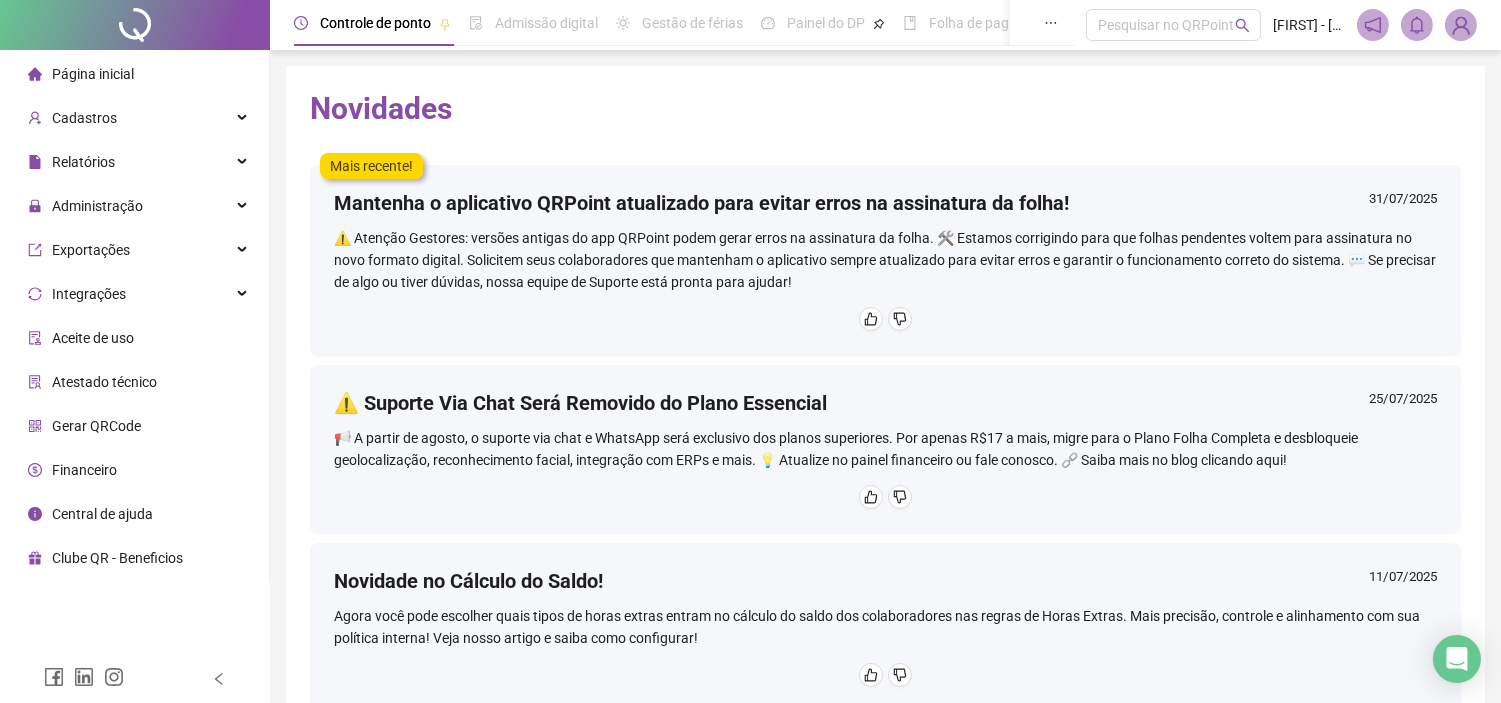 click on "Página inicial" at bounding box center (93, 74) 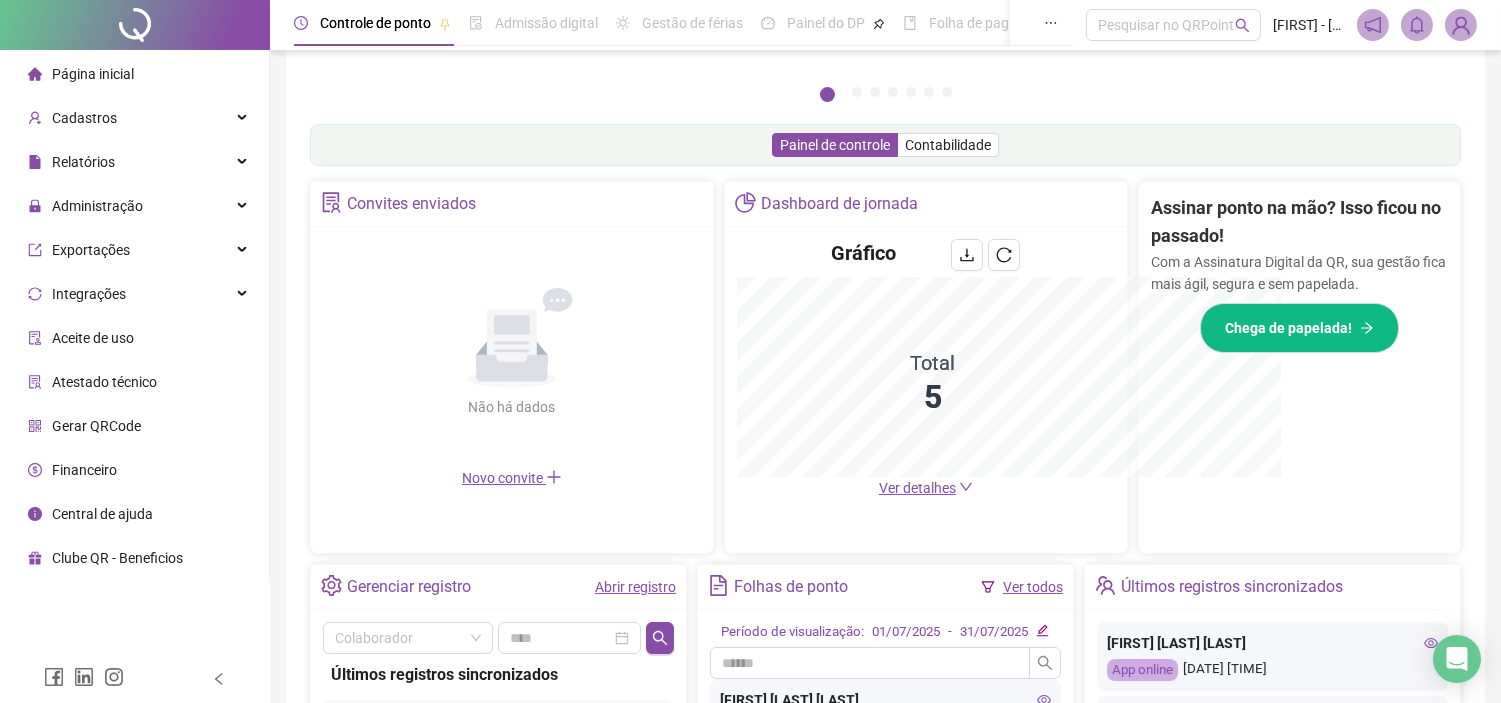 scroll, scrollTop: 555, scrollLeft: 0, axis: vertical 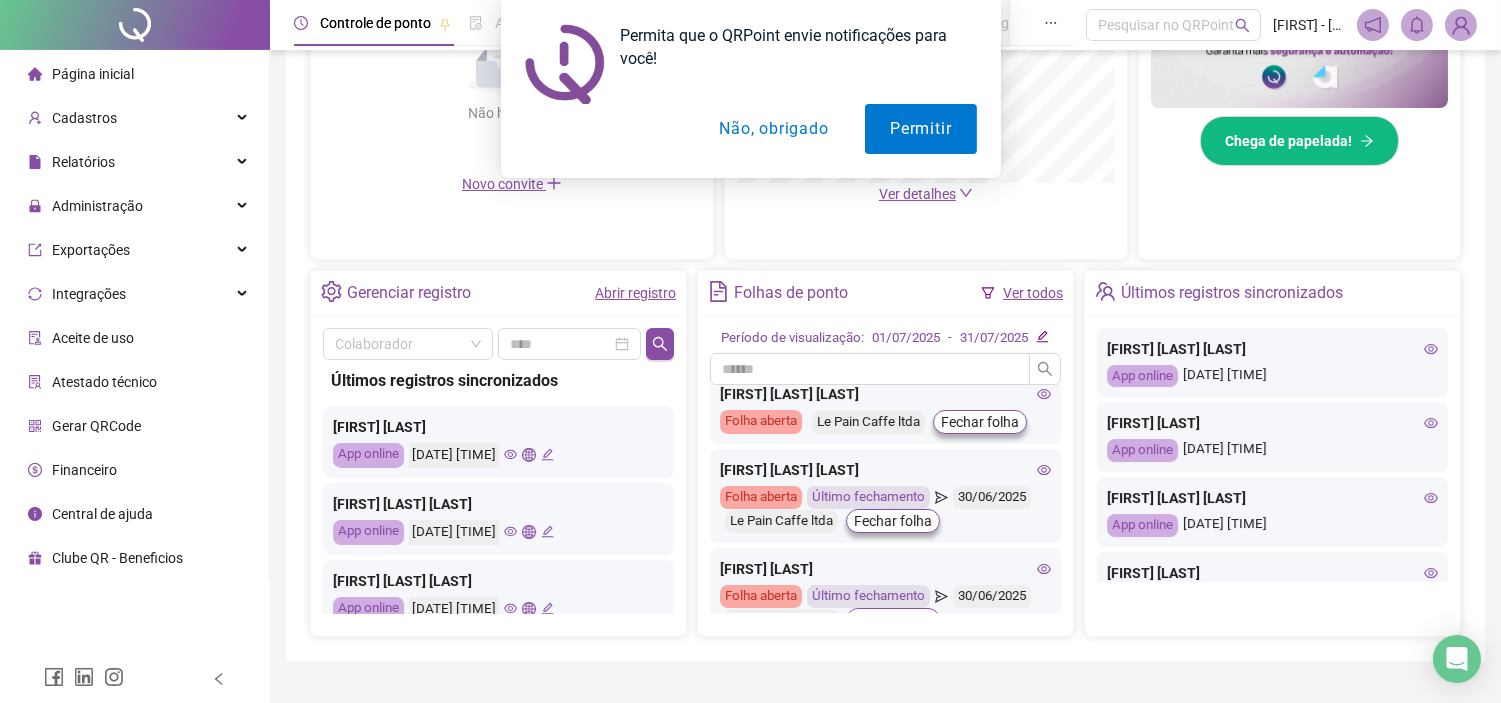 click on "Não, obrigado" at bounding box center [773, 129] 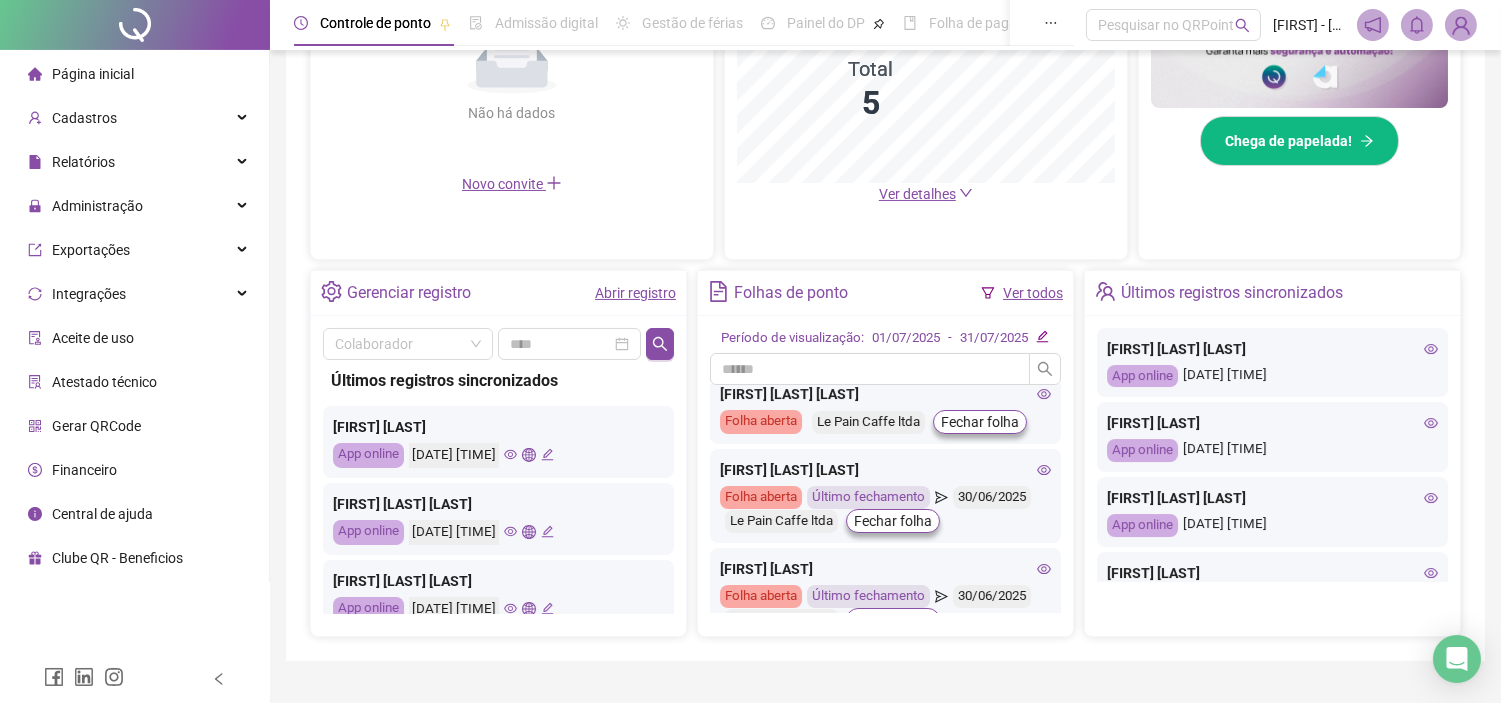 click on "Atestado técnico" at bounding box center (104, 382) 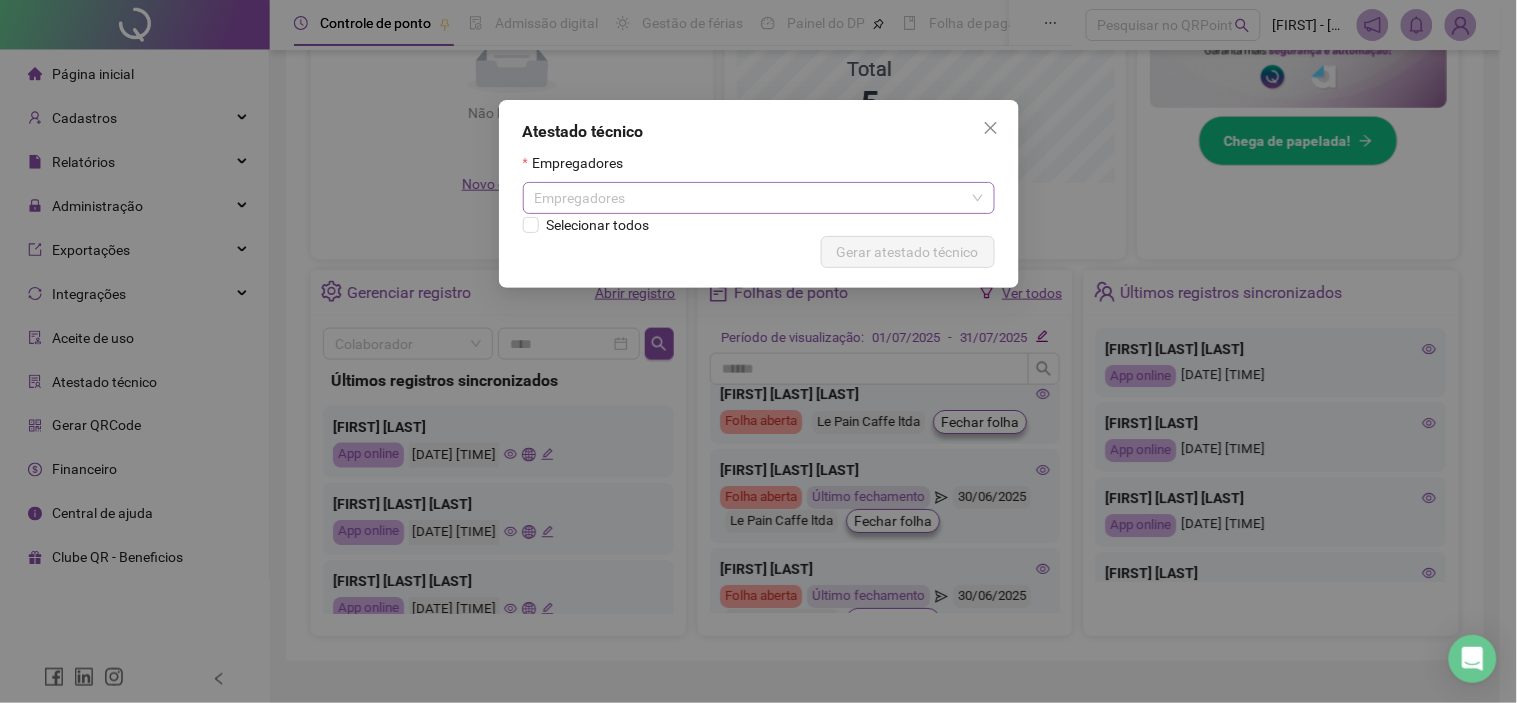 click on "Empregadores" at bounding box center [759, 198] 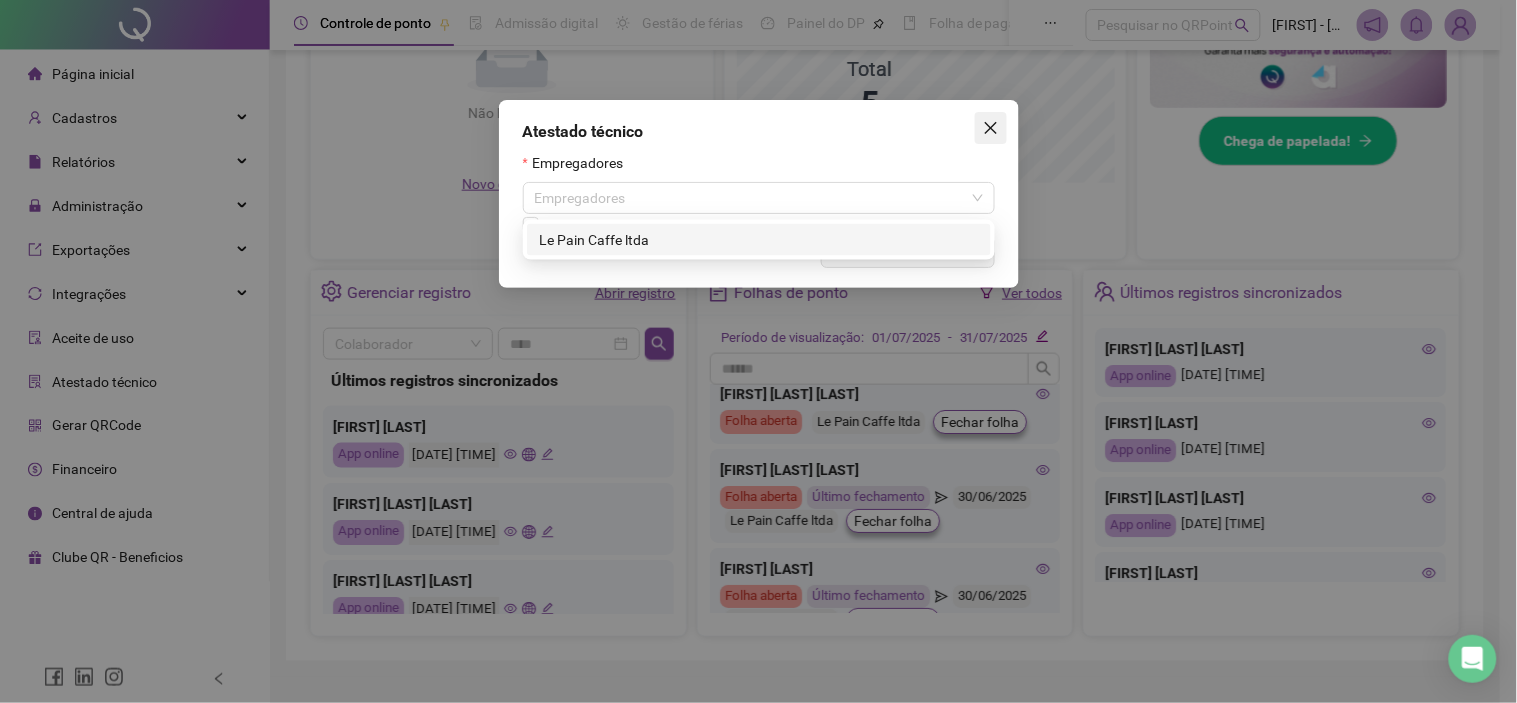 click at bounding box center [991, 128] 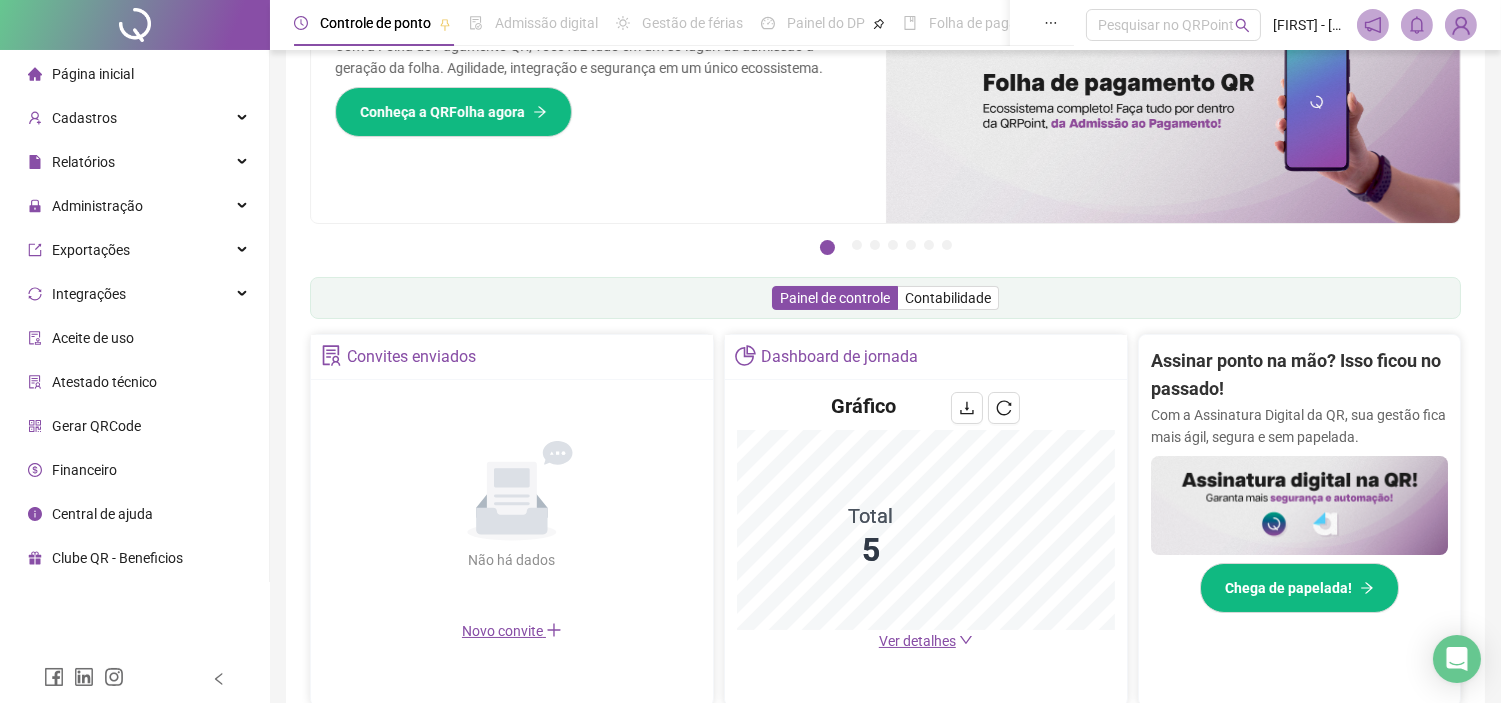 scroll, scrollTop: 0, scrollLeft: 0, axis: both 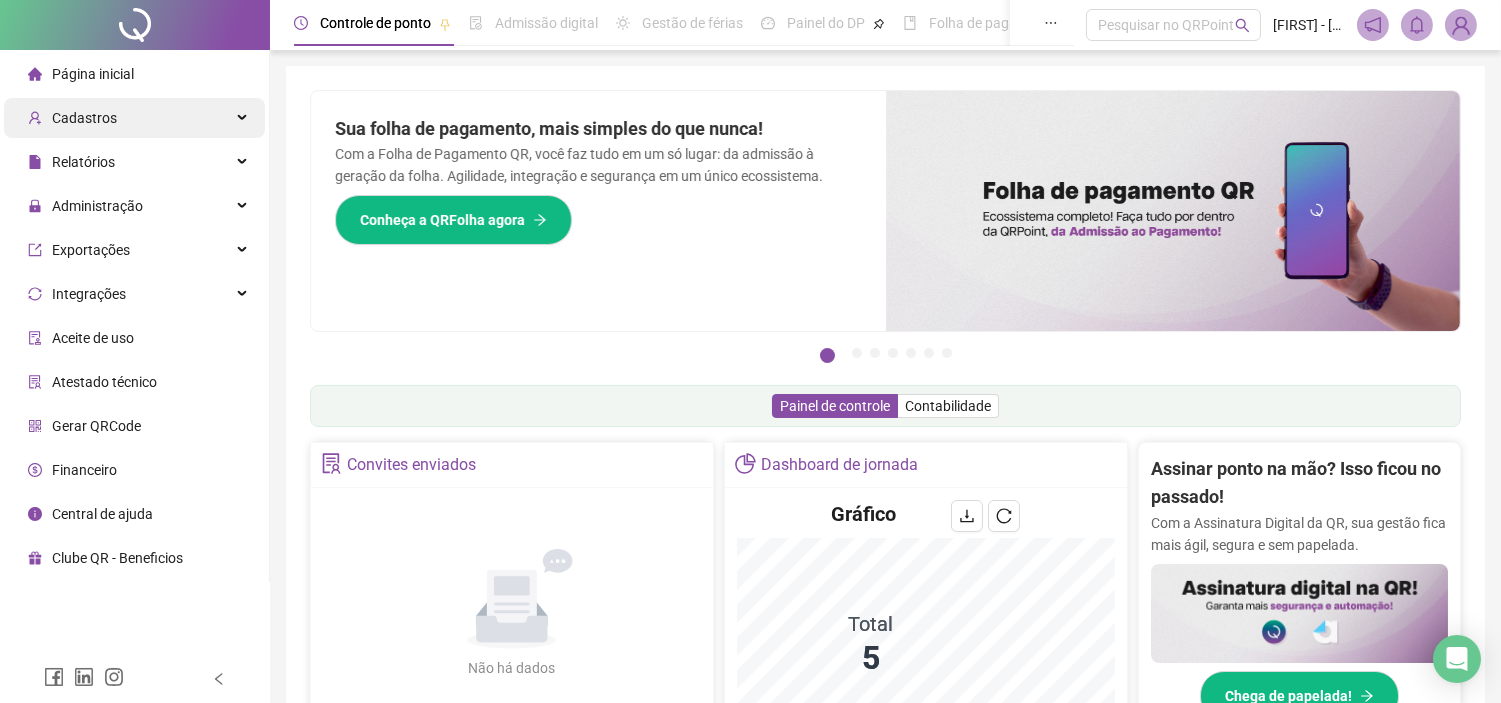 click on "Cadastros" at bounding box center [134, 118] 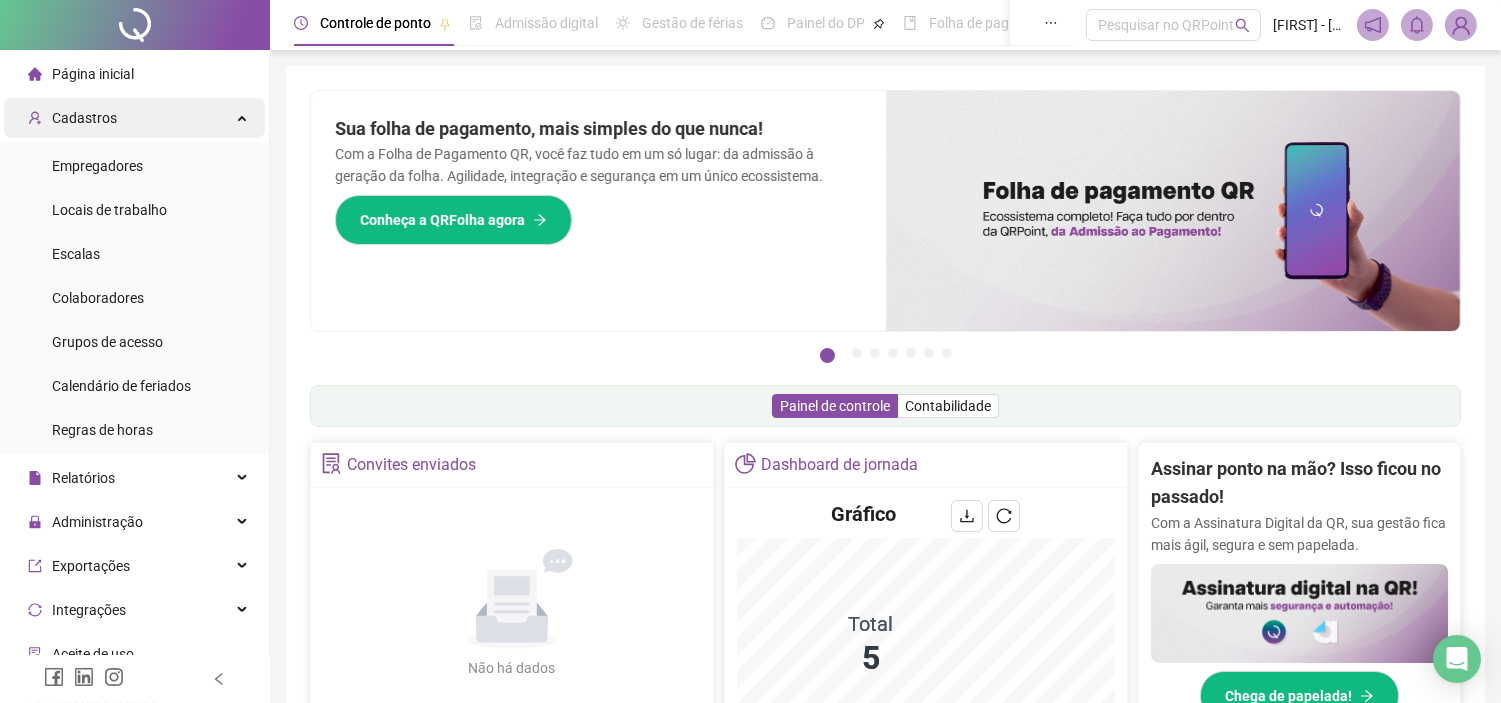 click at bounding box center (244, 116) 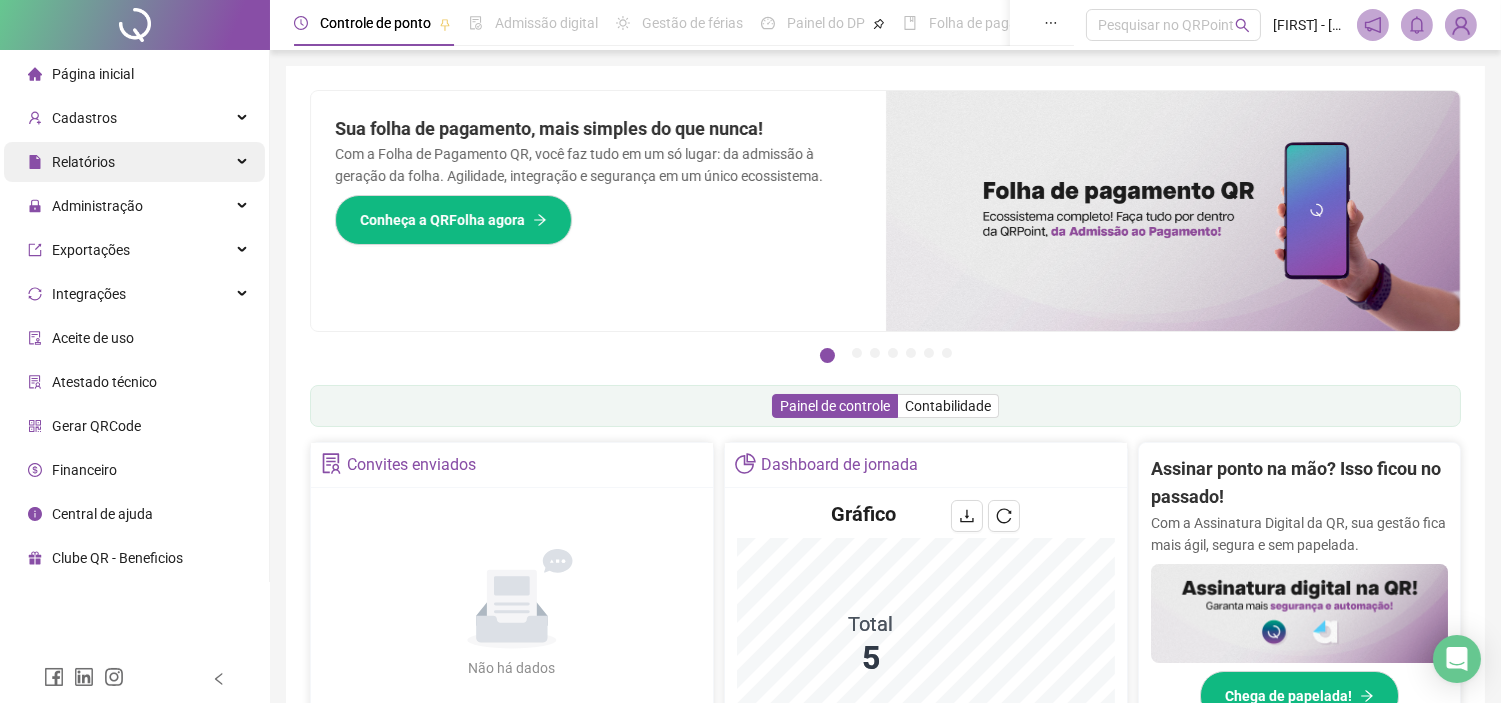 click on "Relatórios" at bounding box center (134, 162) 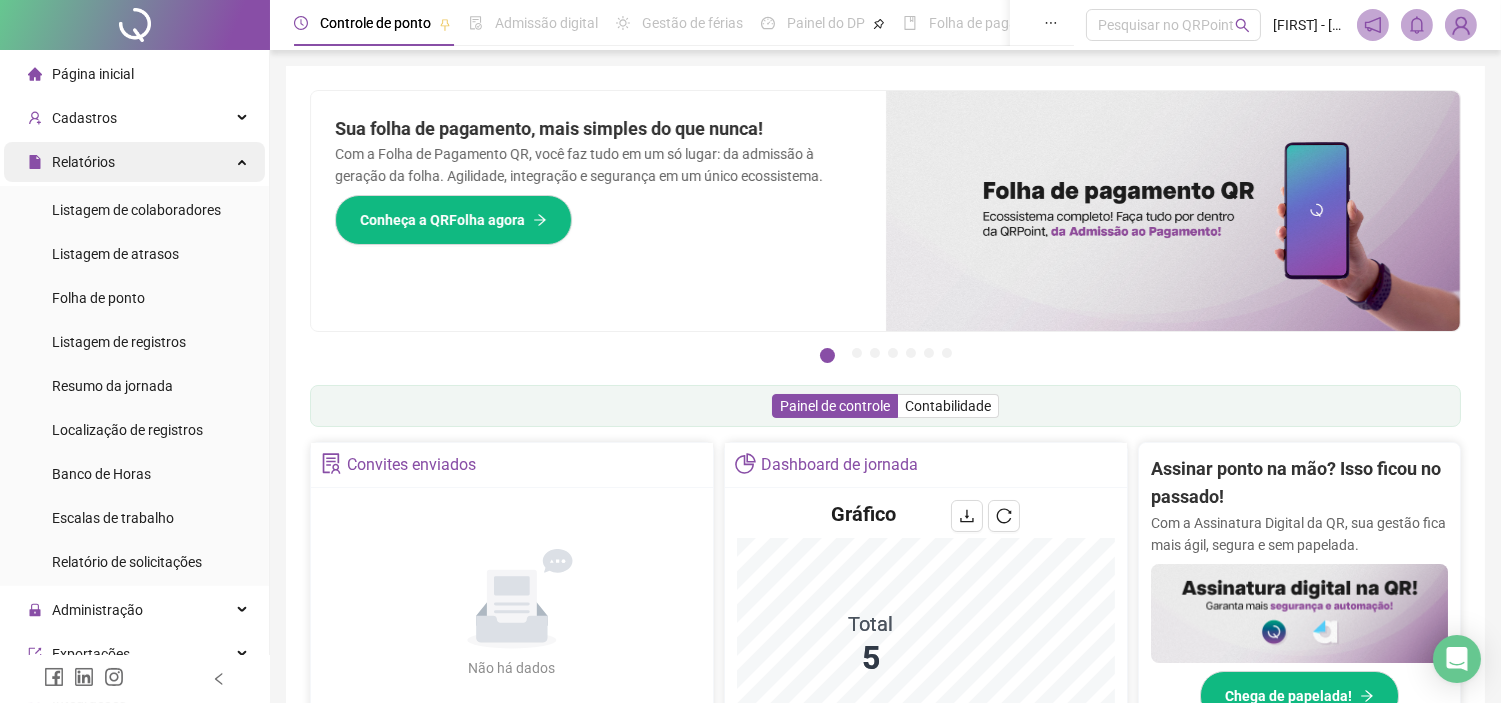 click on "Relatórios" at bounding box center [134, 162] 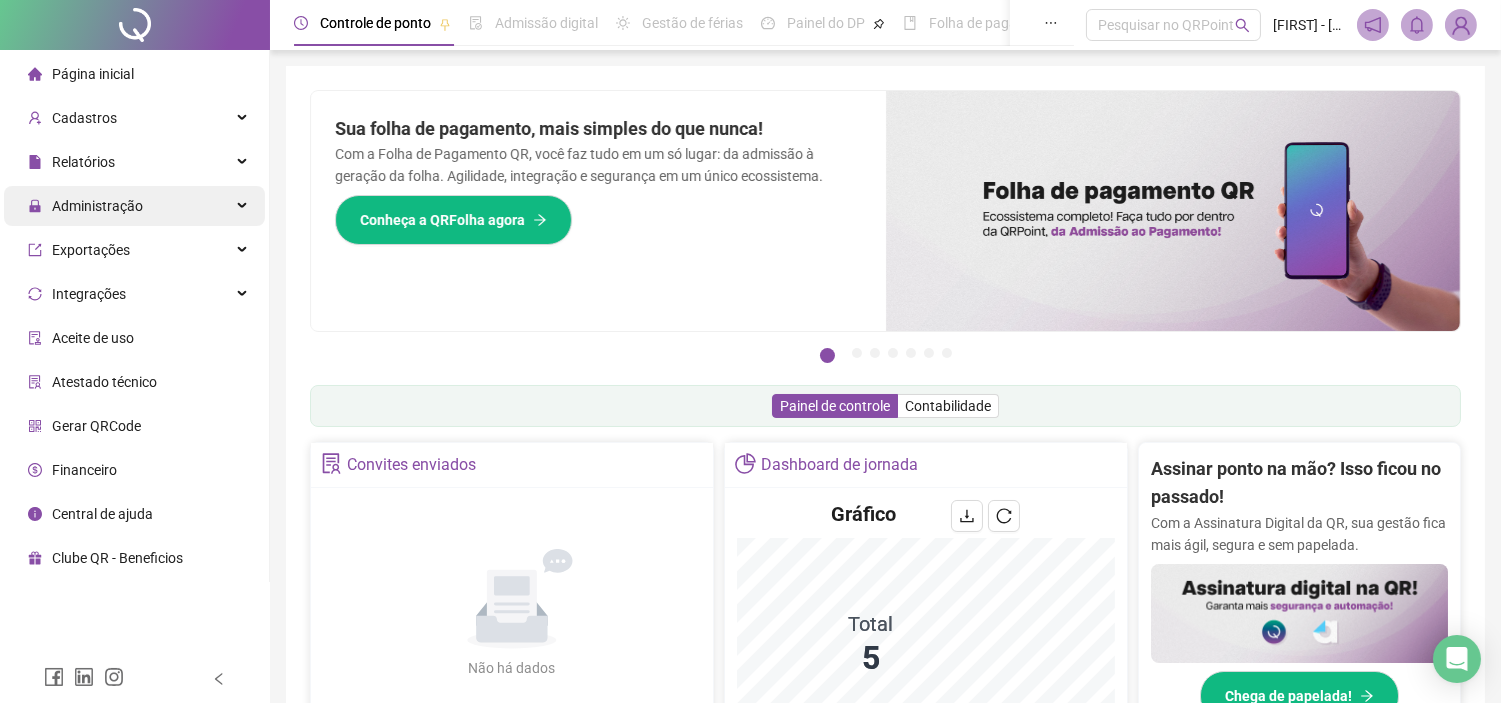 click on "Administração" at bounding box center (134, 206) 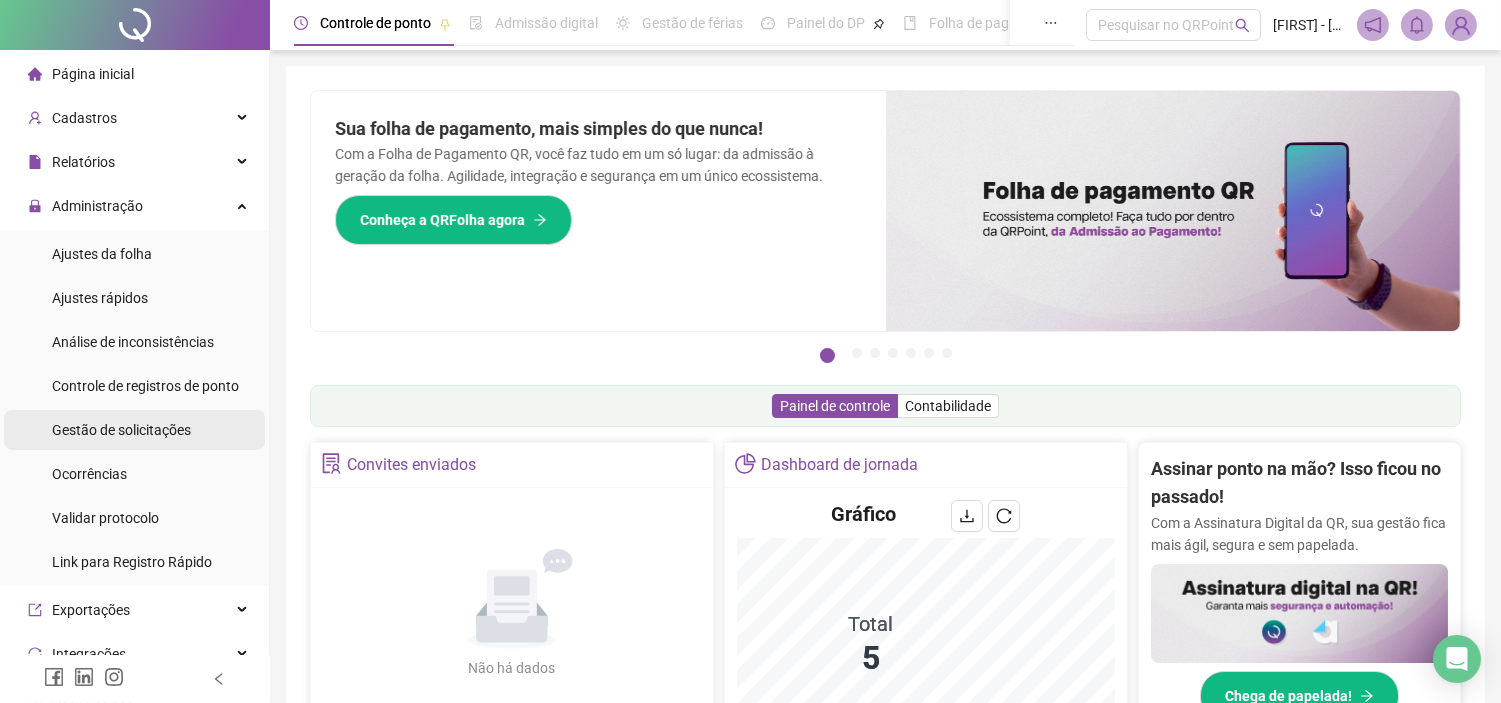 click on "Gestão de solicitações" at bounding box center [121, 430] 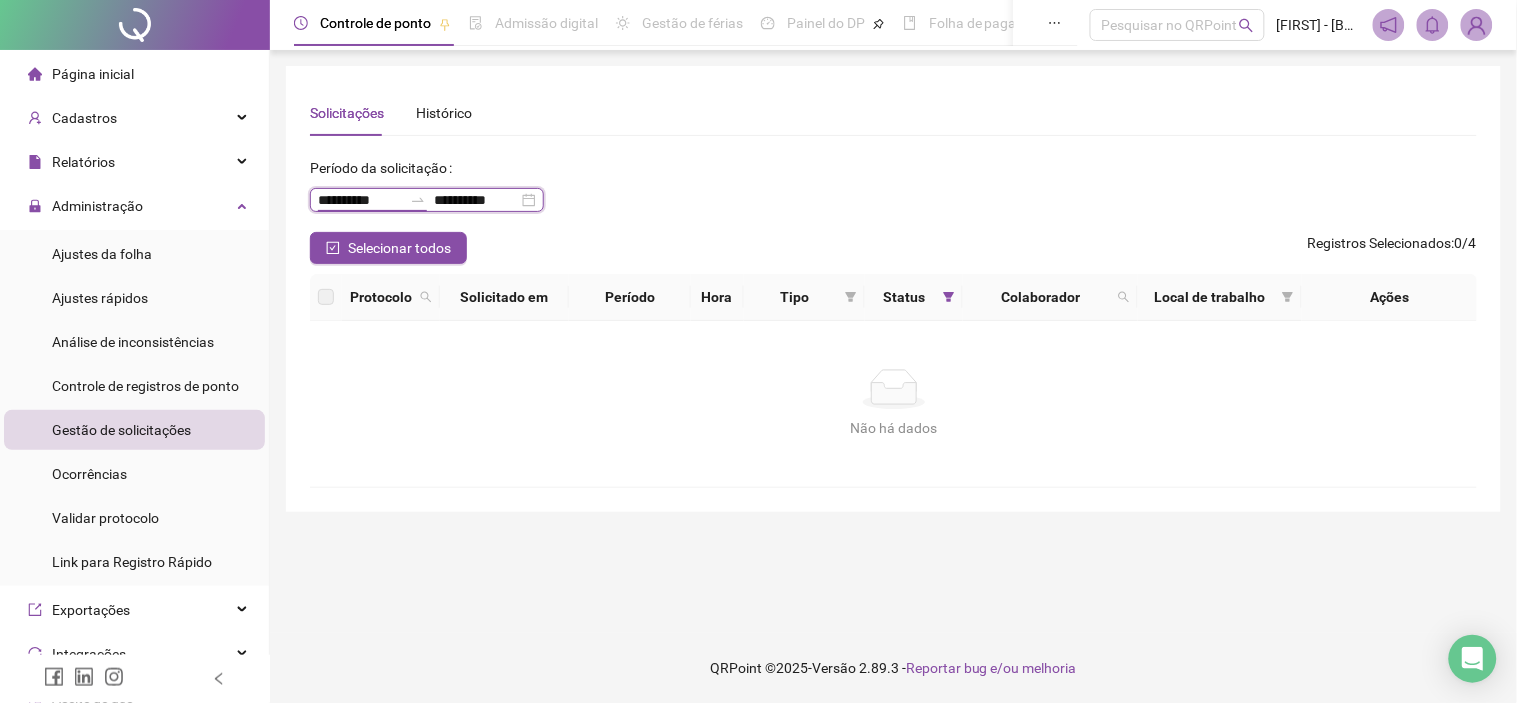 click on "**********" at bounding box center (360, 200) 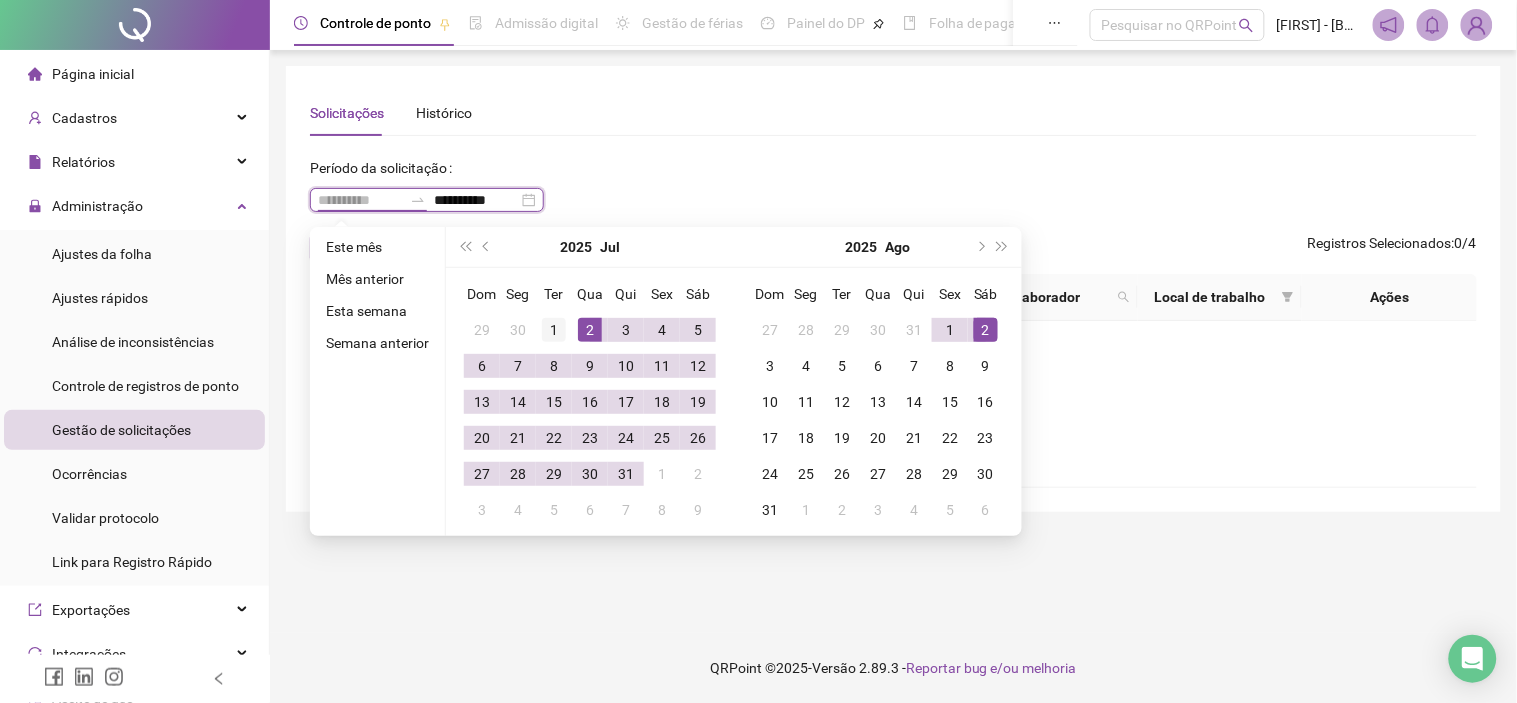 type on "**********" 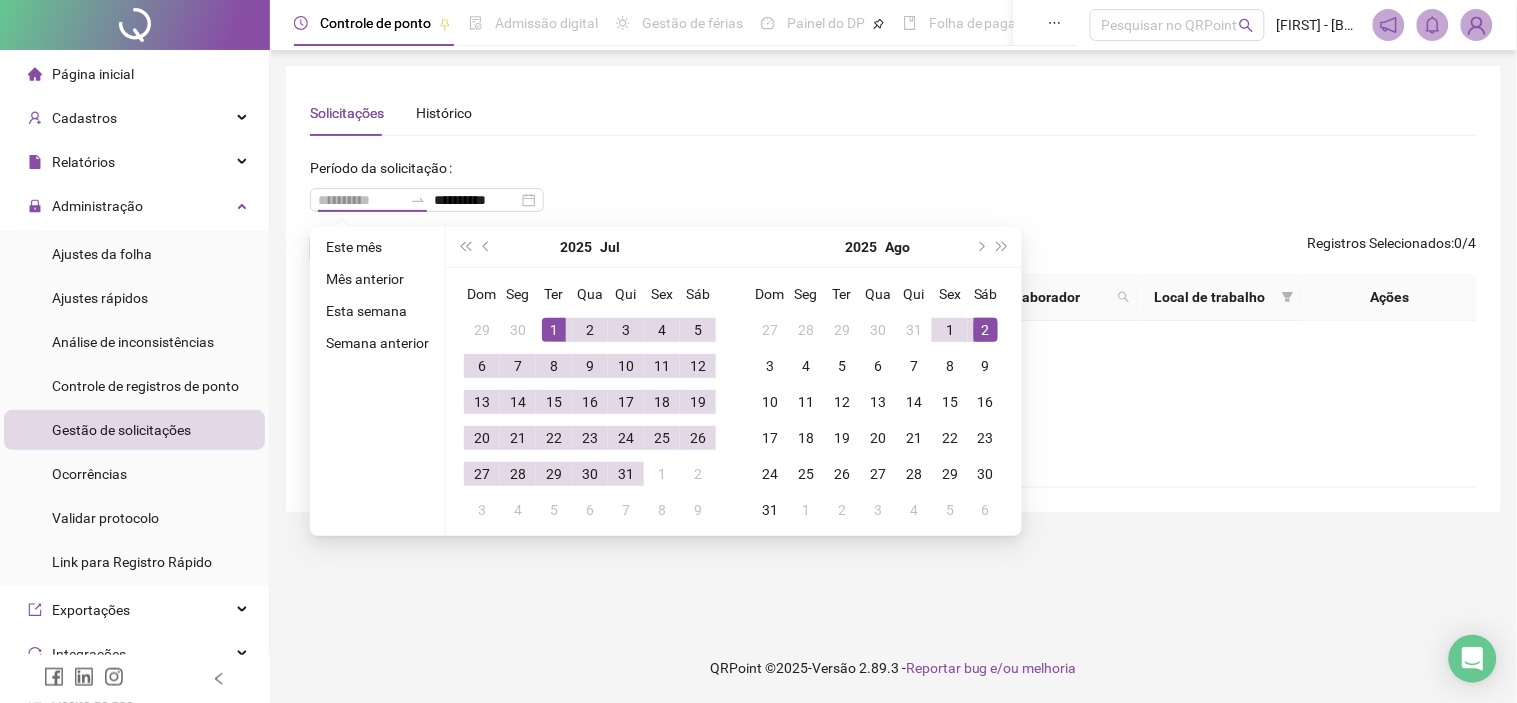 click on "1" at bounding box center [554, 330] 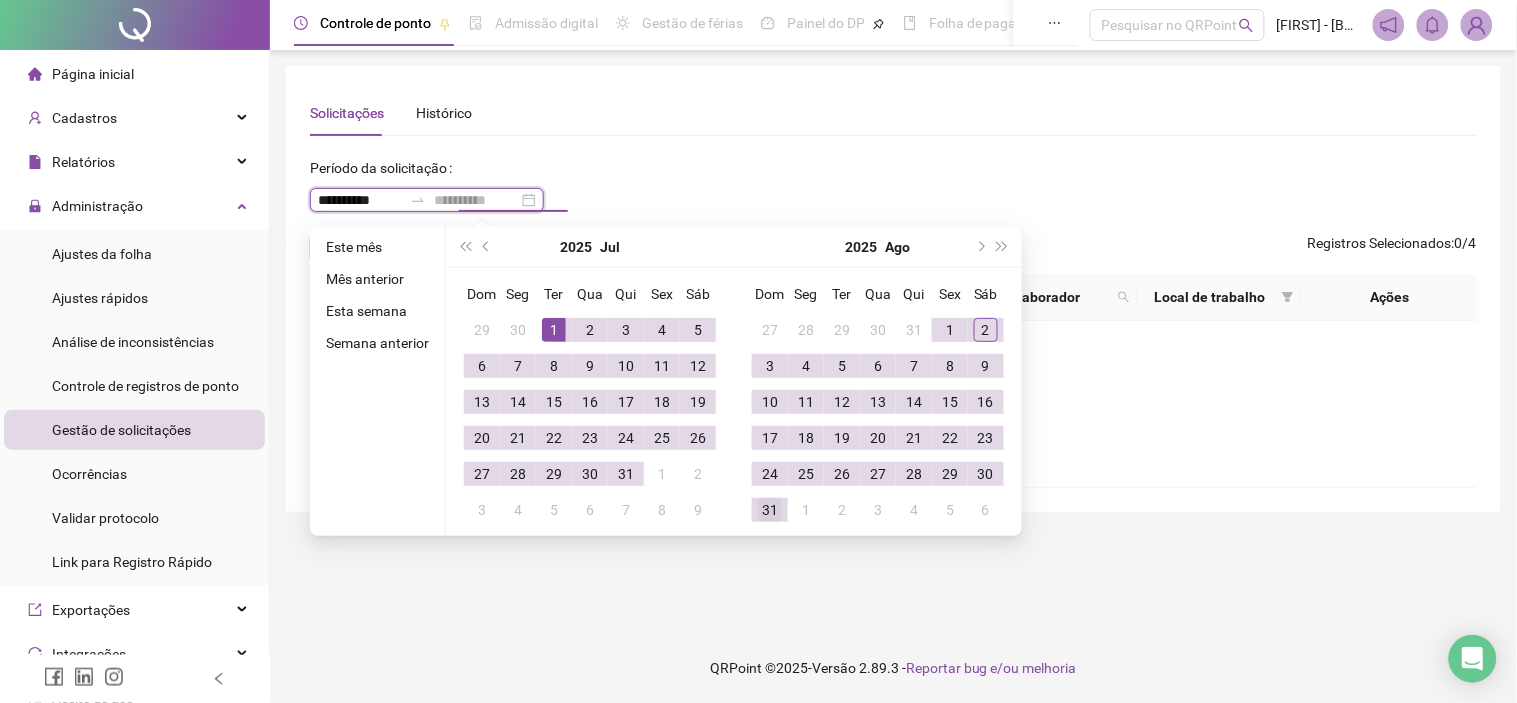 type on "**********" 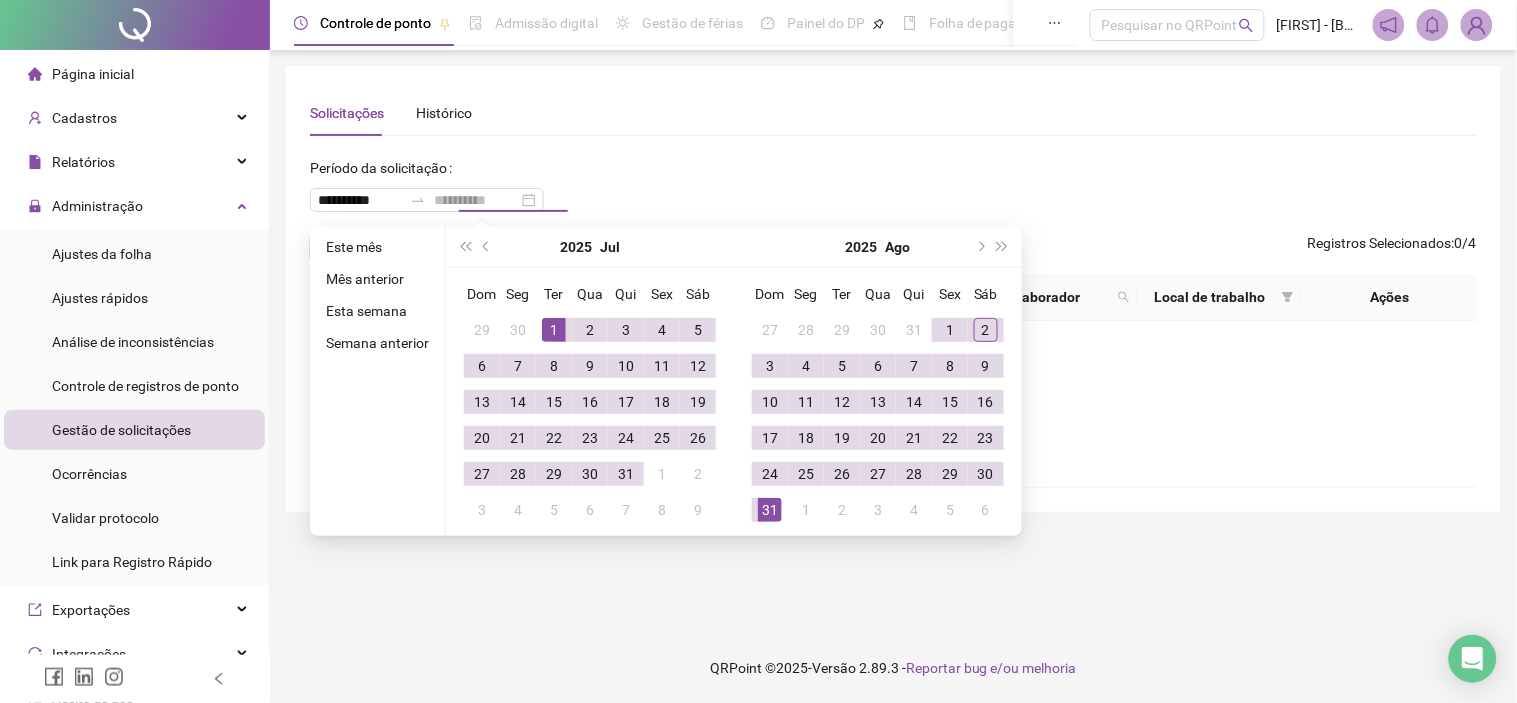 click on "31" at bounding box center (770, 510) 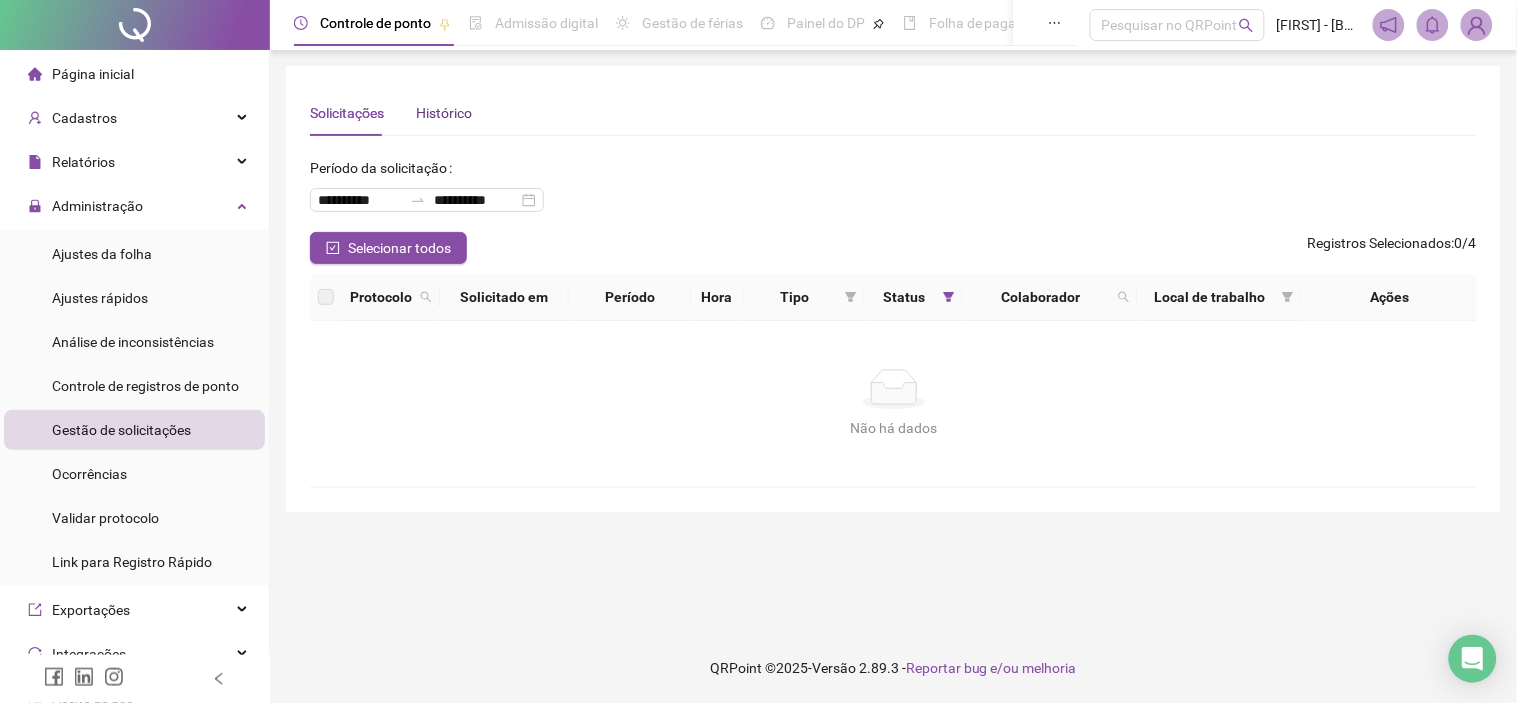 click on "Histórico" at bounding box center [444, 113] 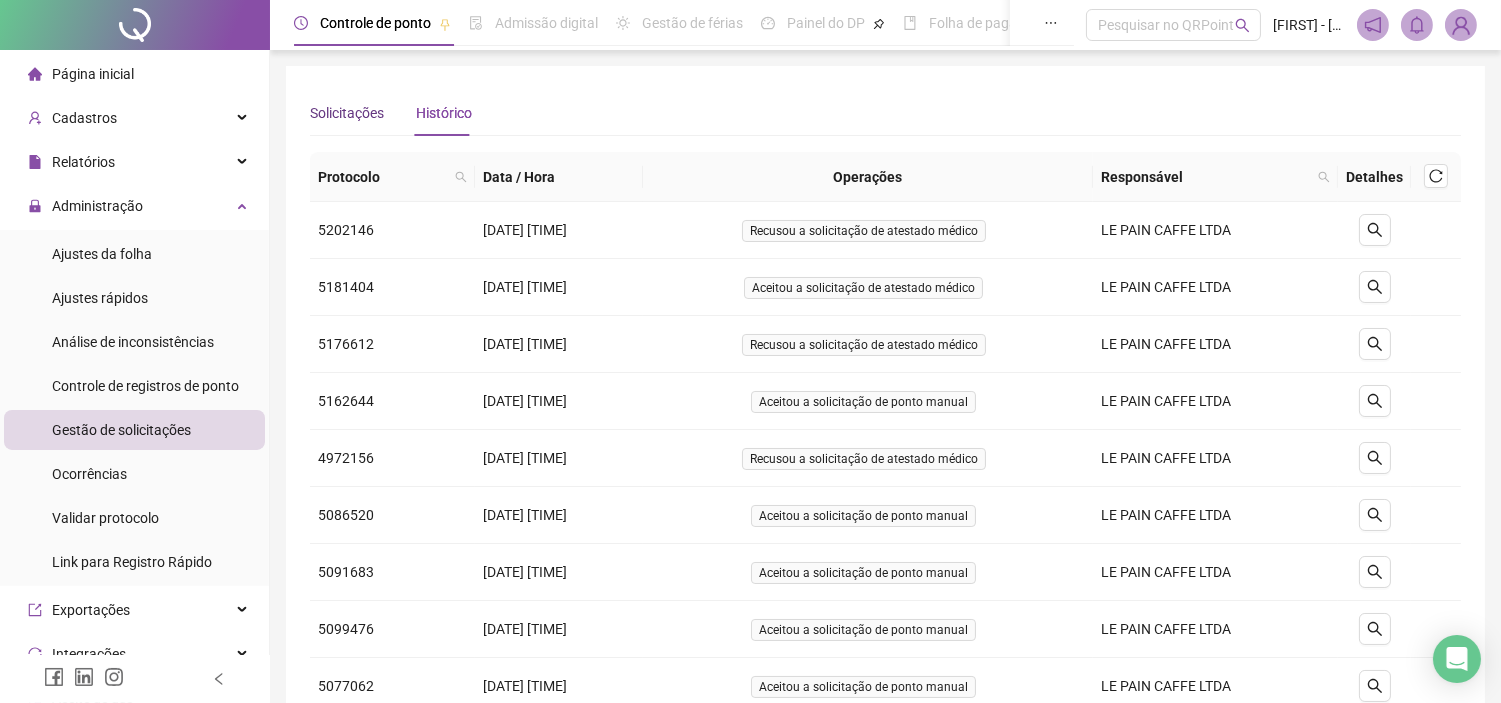 click on "Solicitações" at bounding box center (347, 113) 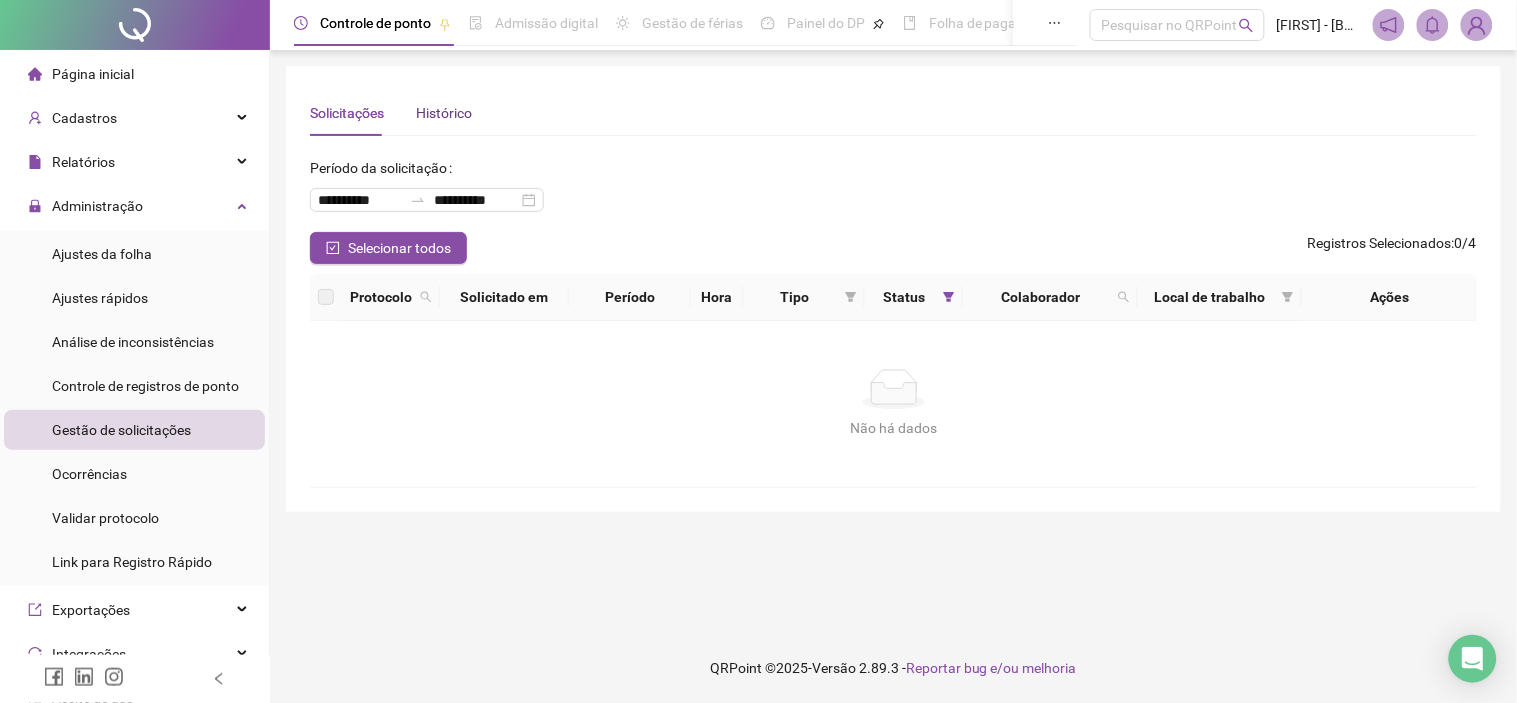 click on "Histórico" at bounding box center [444, 113] 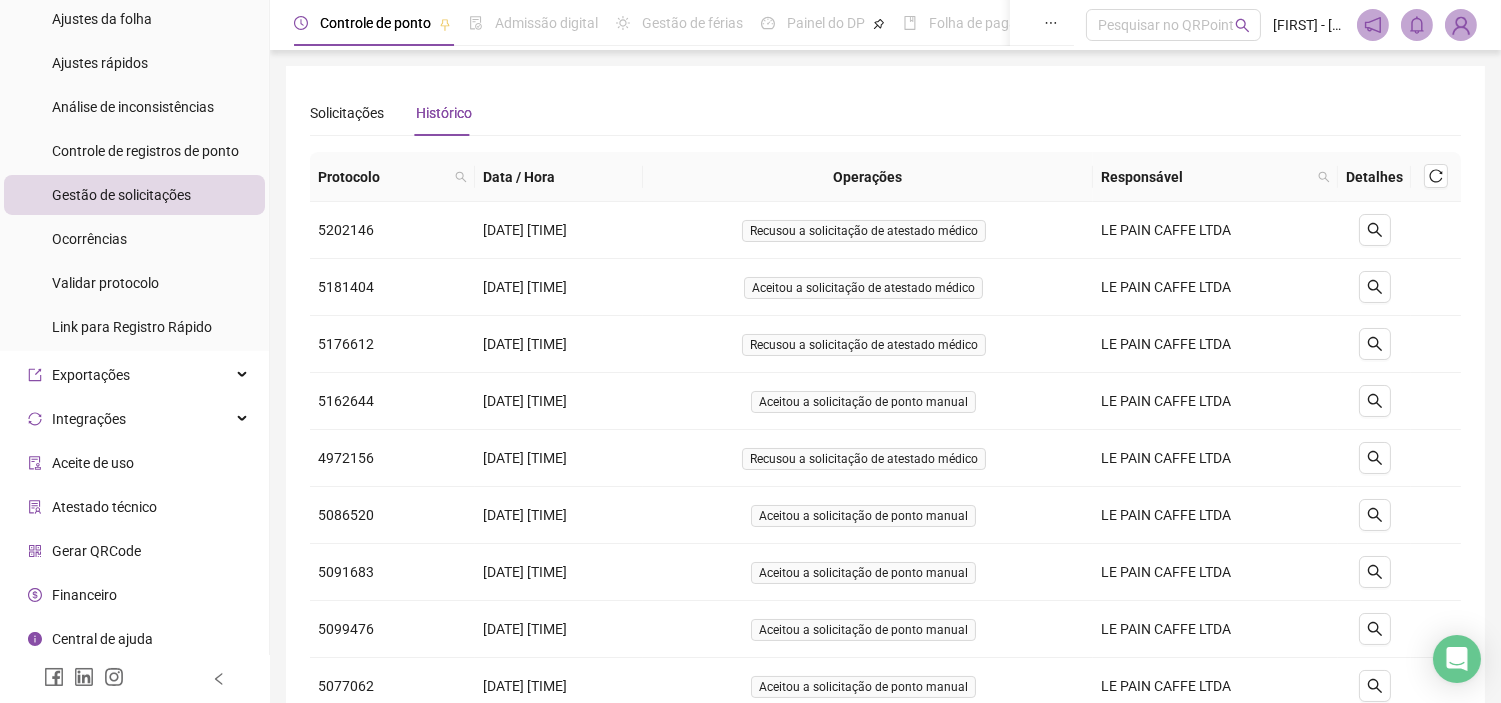 scroll, scrollTop: 238, scrollLeft: 0, axis: vertical 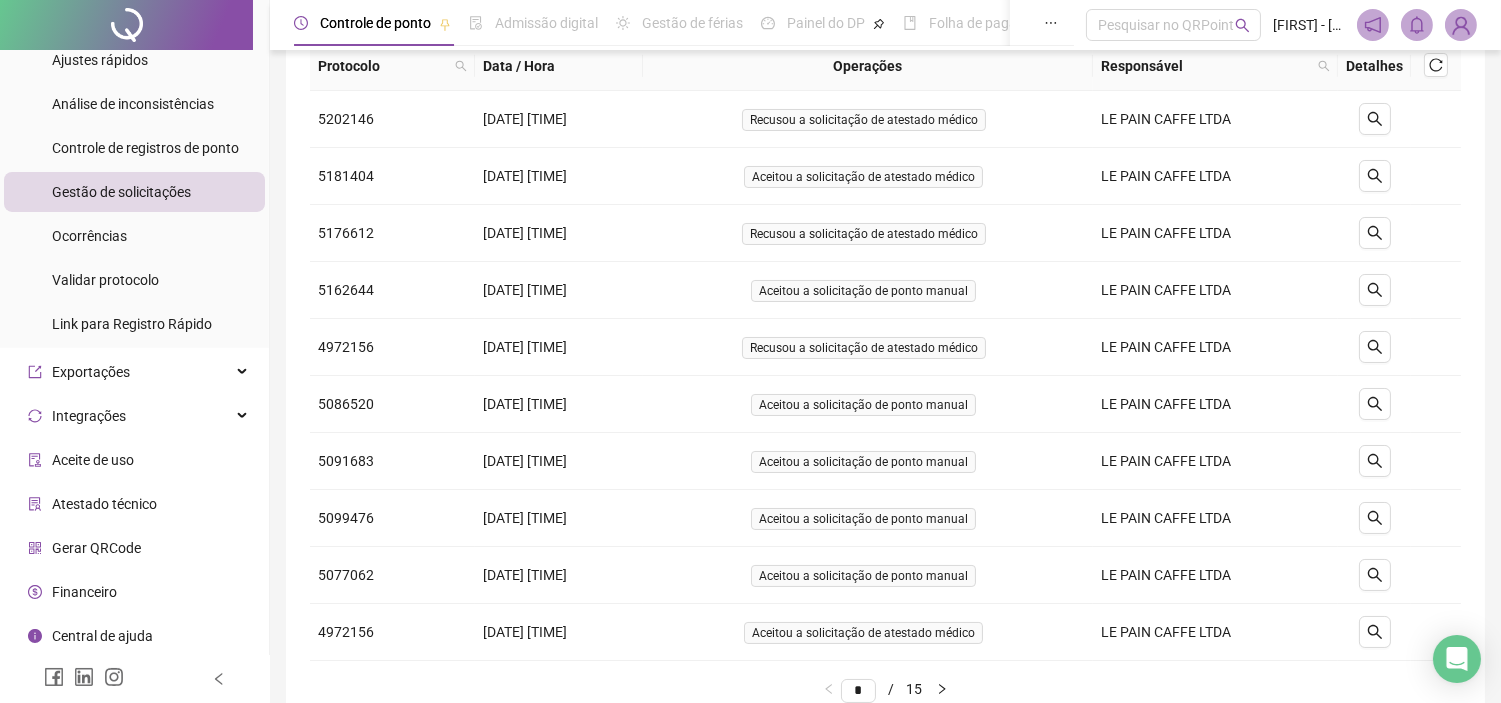 click on "Atestado técnico" at bounding box center [104, 504] 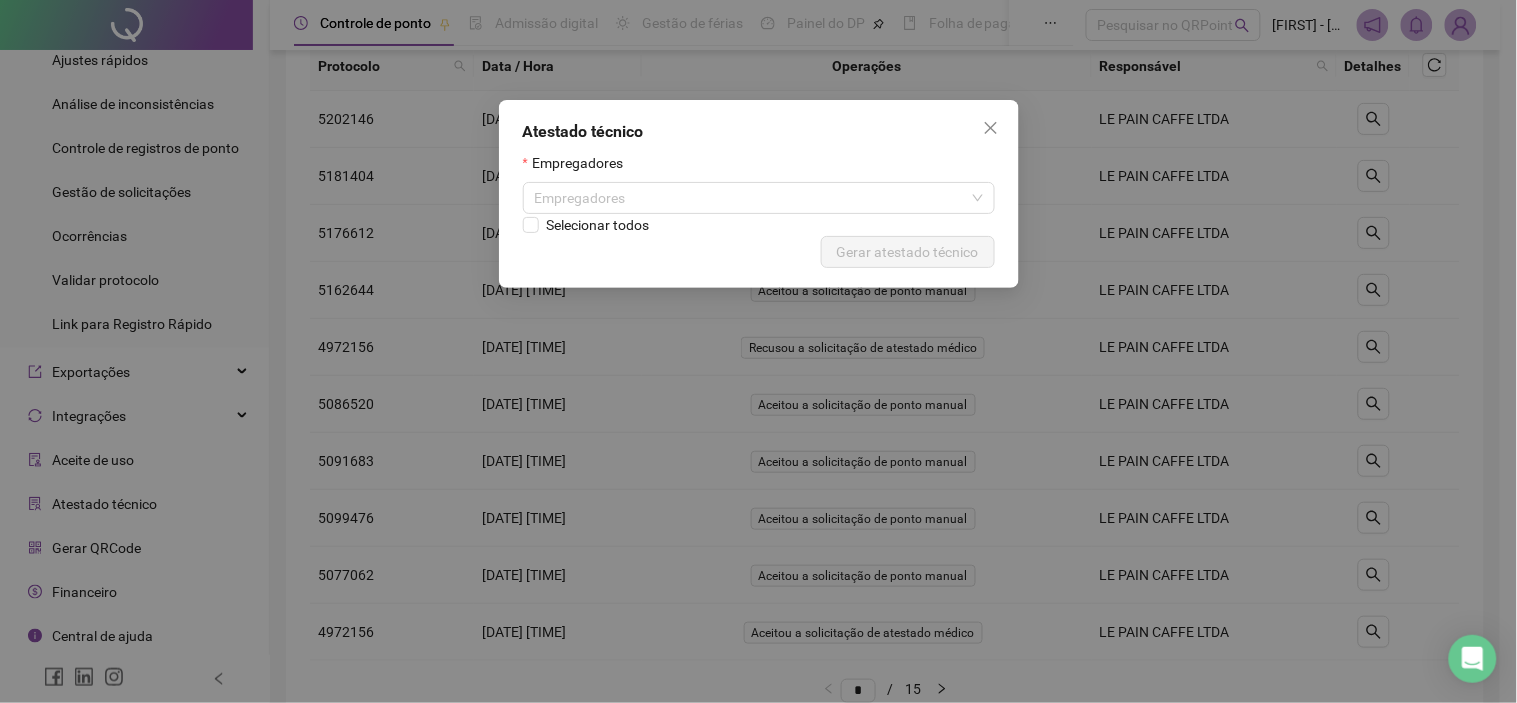 click at bounding box center (991, 128) 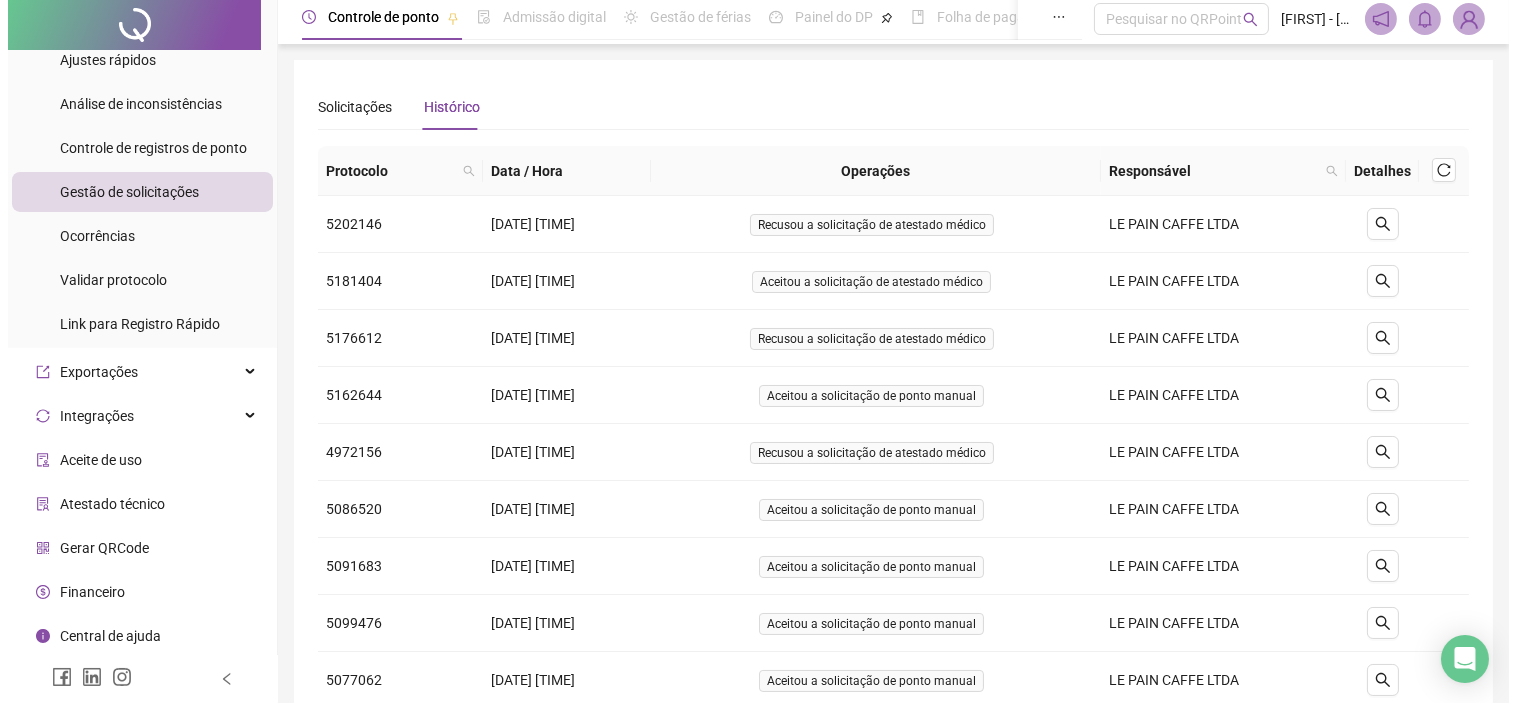 scroll, scrollTop: 0, scrollLeft: 0, axis: both 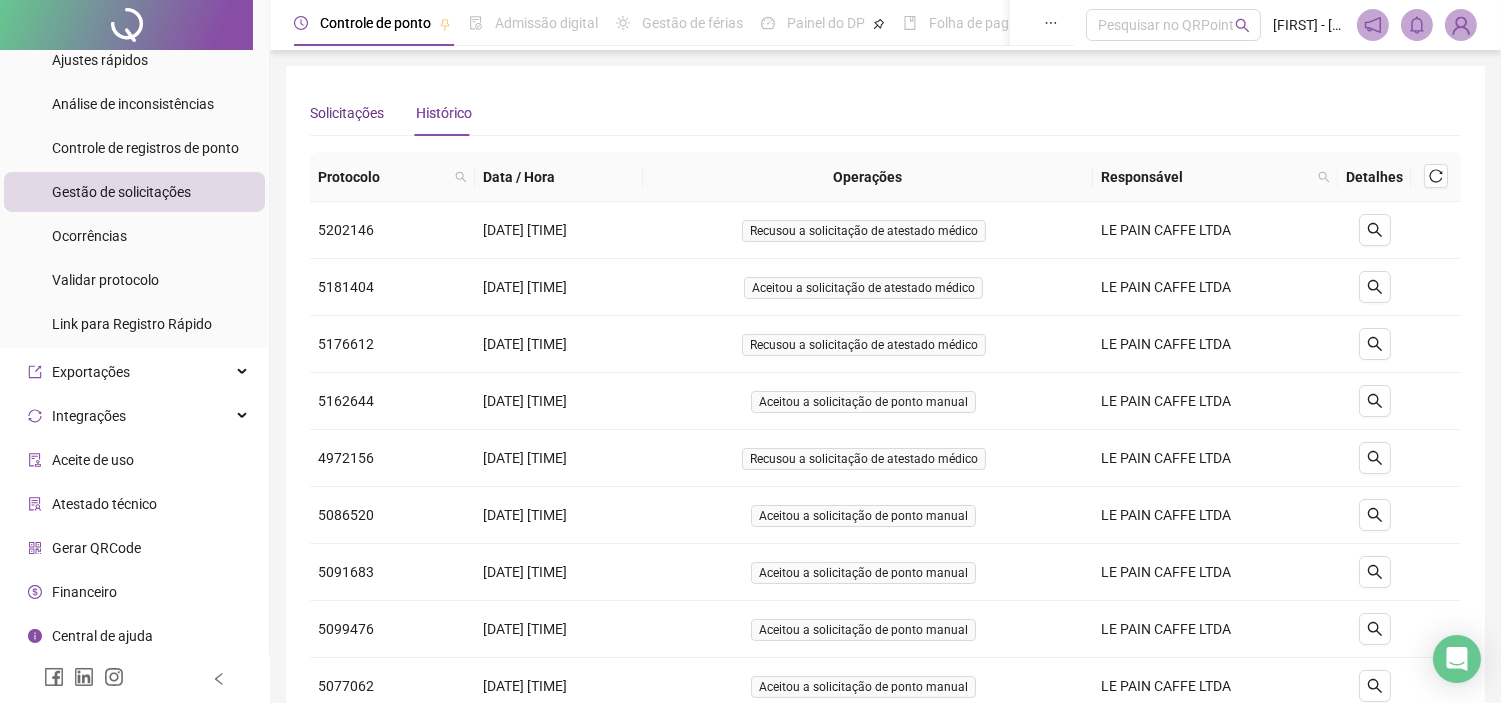 click on "Solicitações" at bounding box center [347, 113] 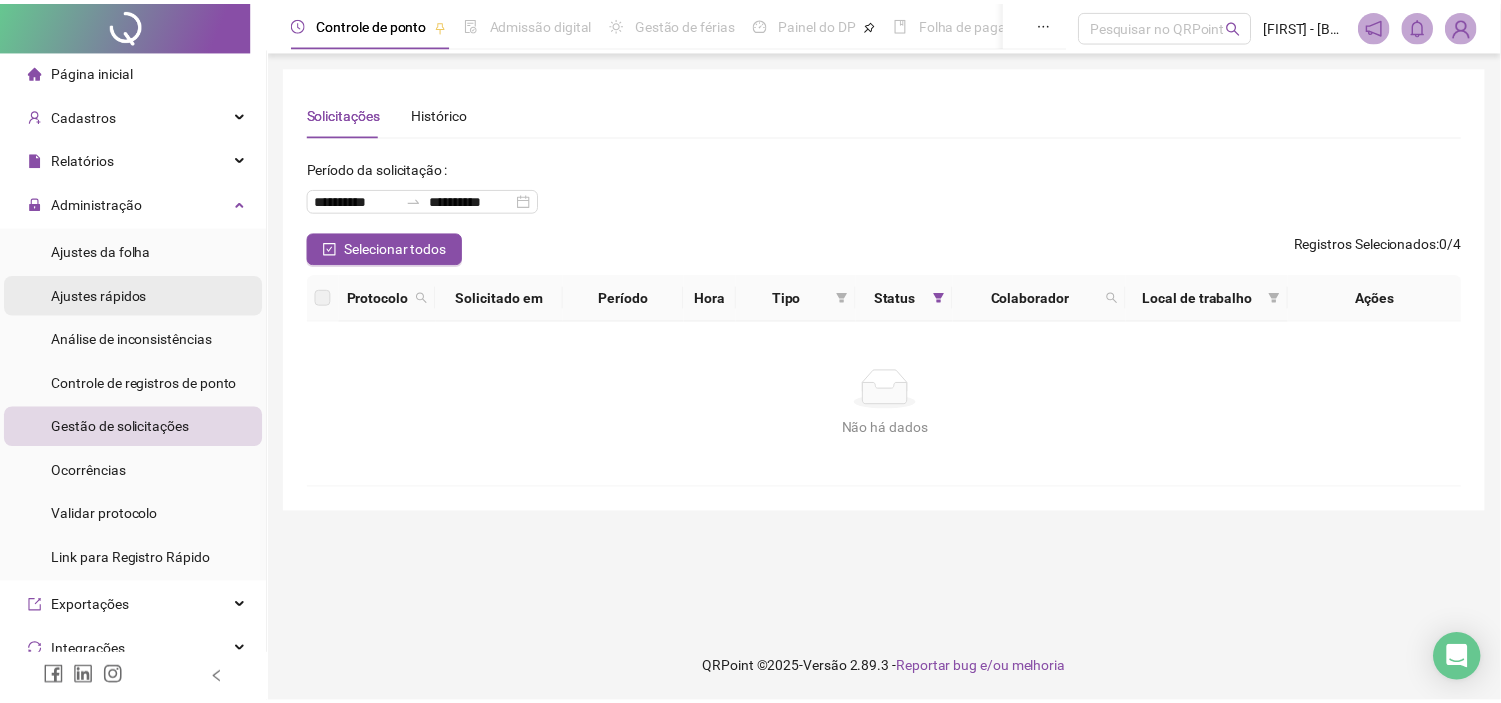 scroll, scrollTop: 0, scrollLeft: 0, axis: both 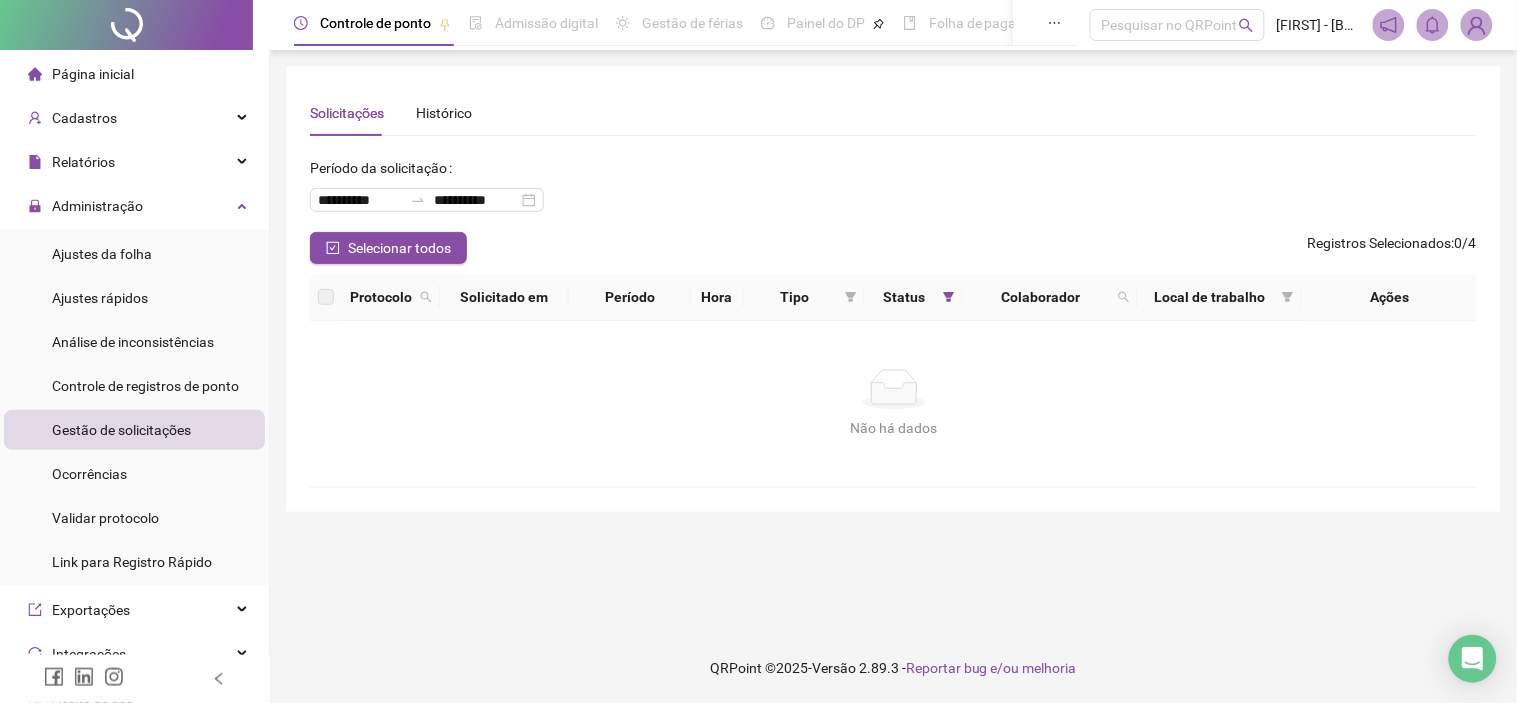 click on "Página inicial" at bounding box center [93, 74] 